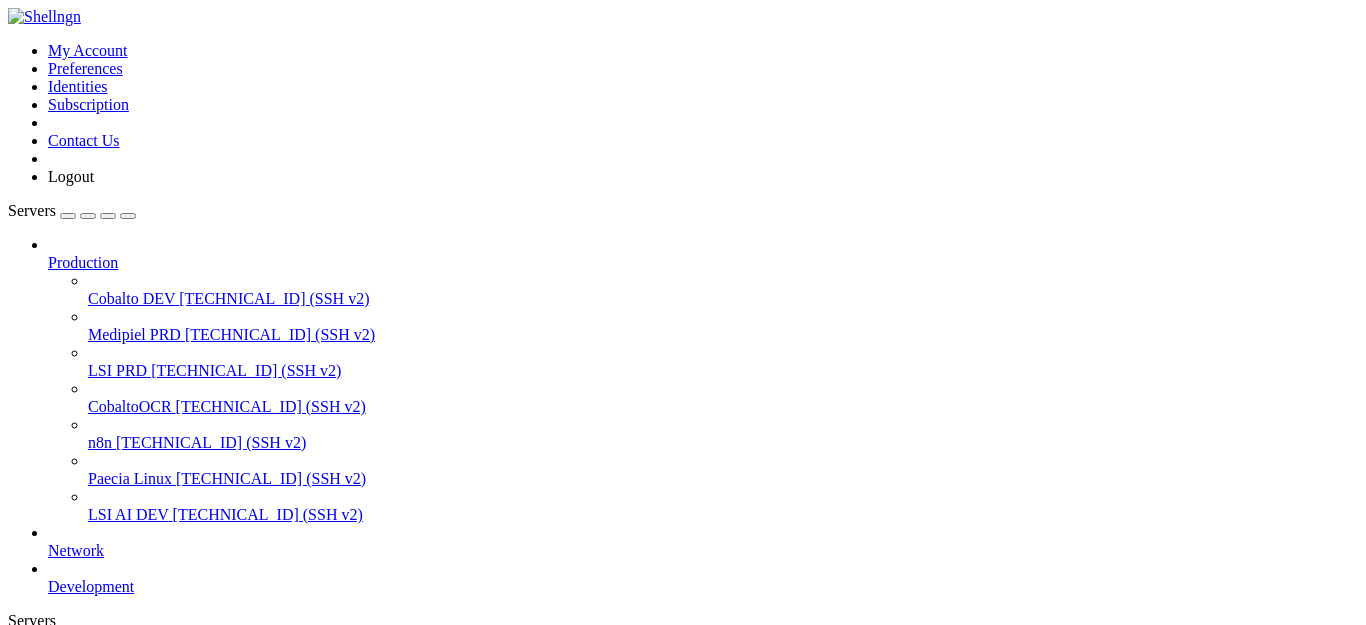 scroll, scrollTop: 0, scrollLeft: 0, axis: both 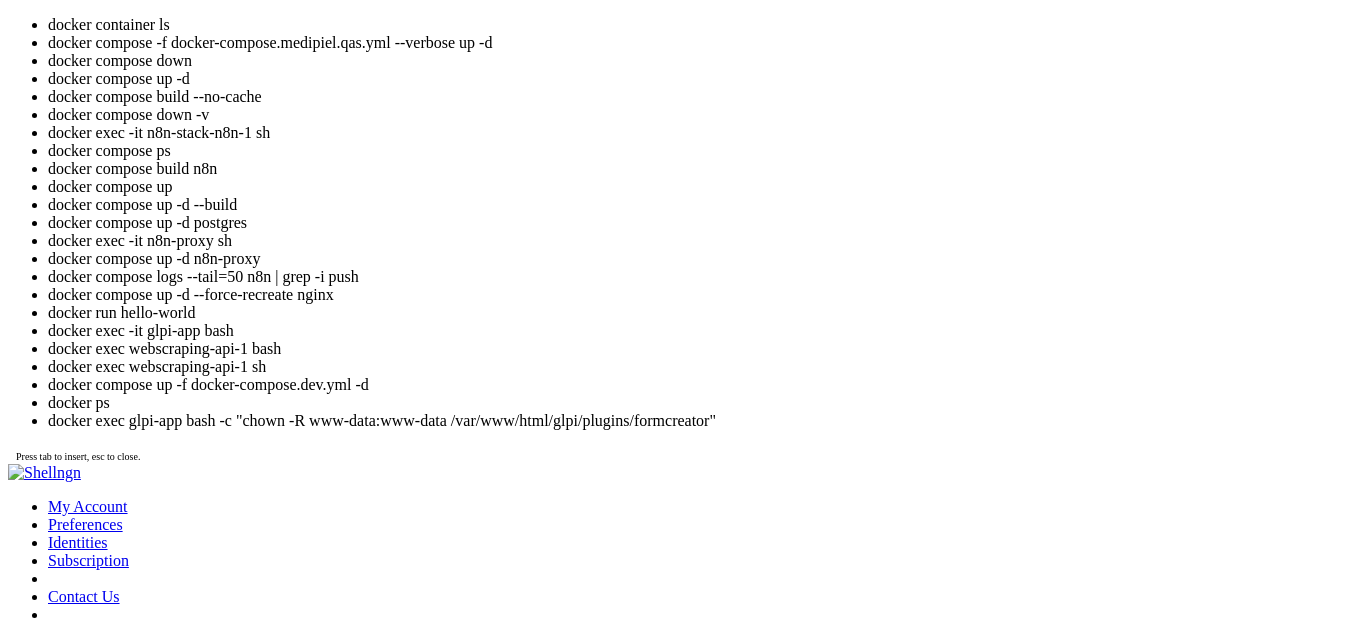 click on "root@ubuntu-s-2vcpu-4gb-amd-nyc1-01:~# docker" 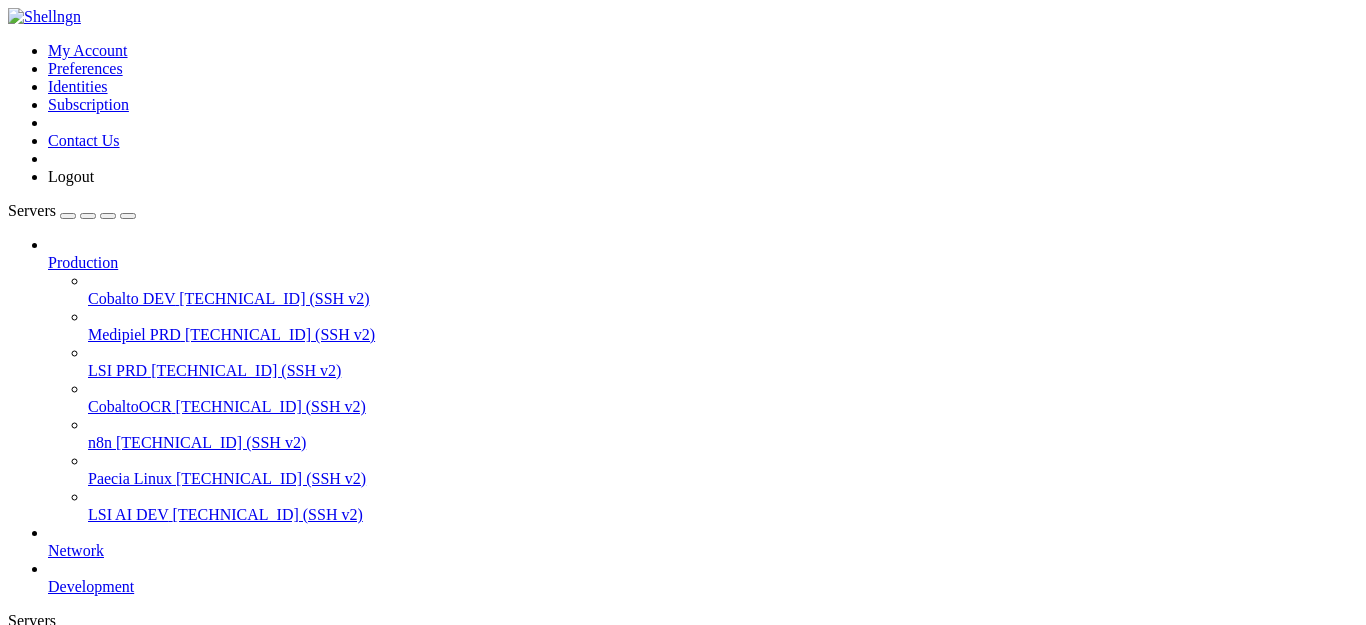 click at bounding box center [12, 1001] 